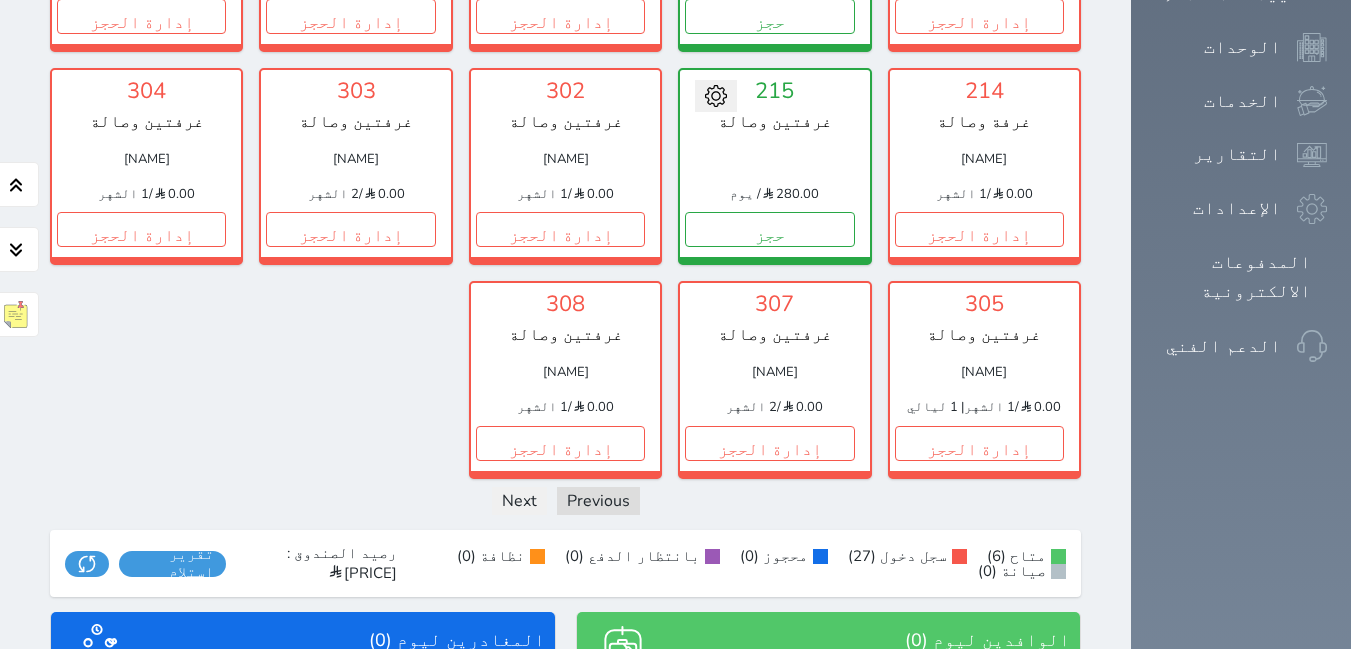 scroll, scrollTop: 1364, scrollLeft: 0, axis: vertical 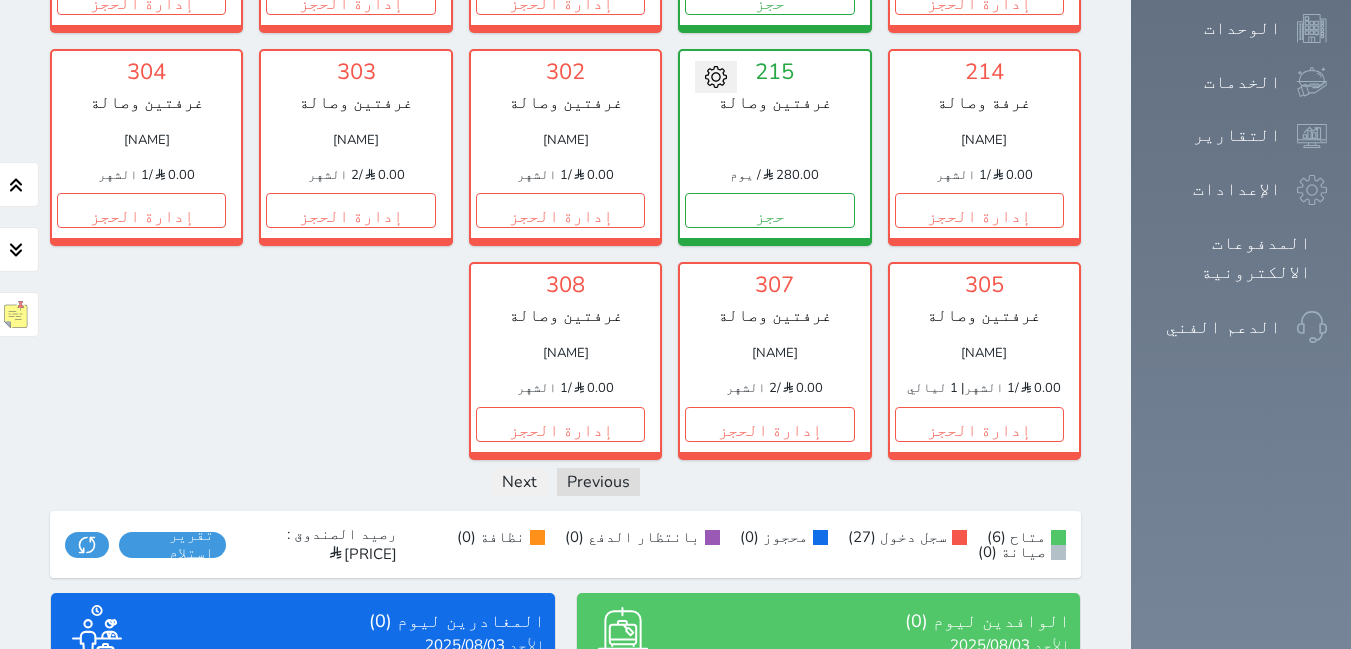click on "عرض المغادرين" at bounding box center (303, 812) 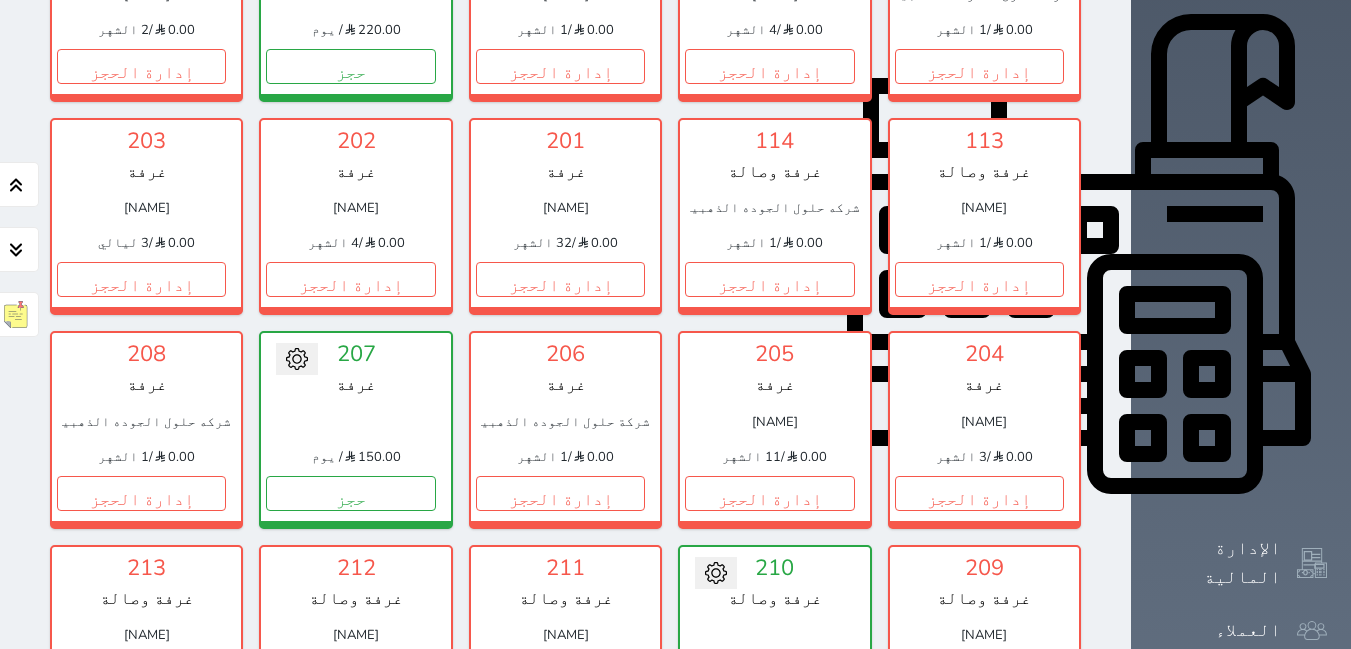 scroll, scrollTop: 710, scrollLeft: 0, axis: vertical 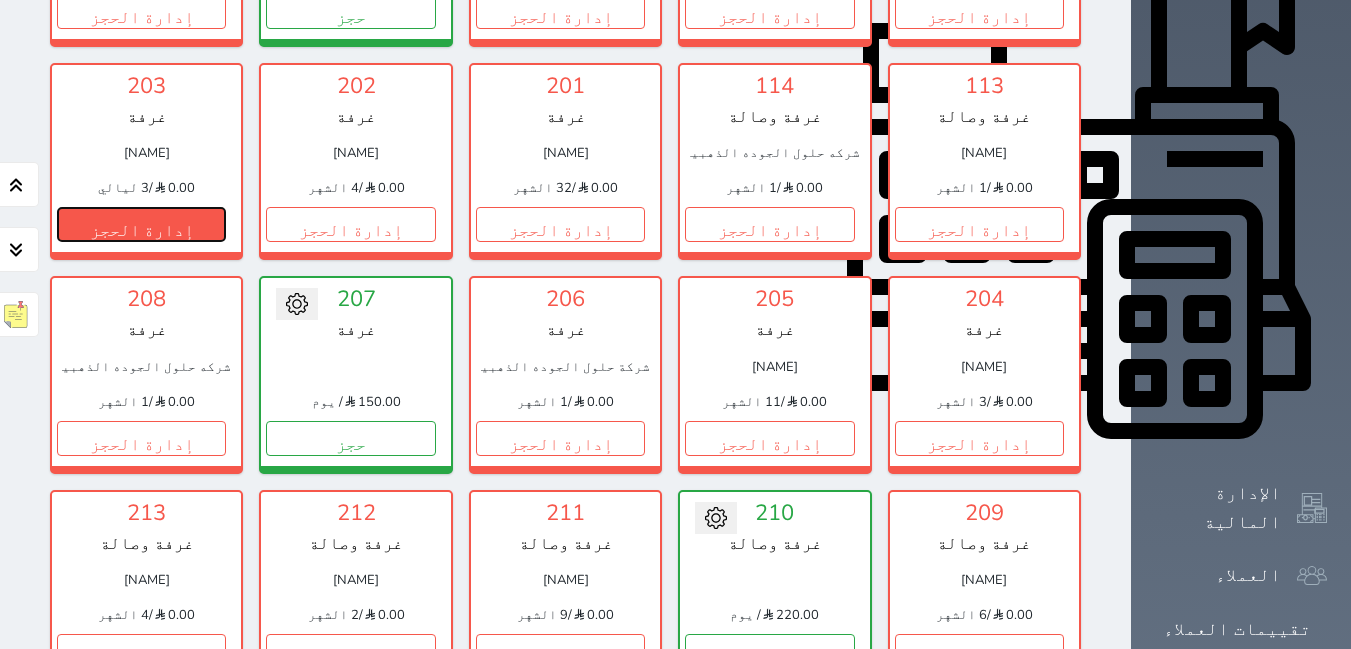 click on "إدارة الحجز" at bounding box center [141, 224] 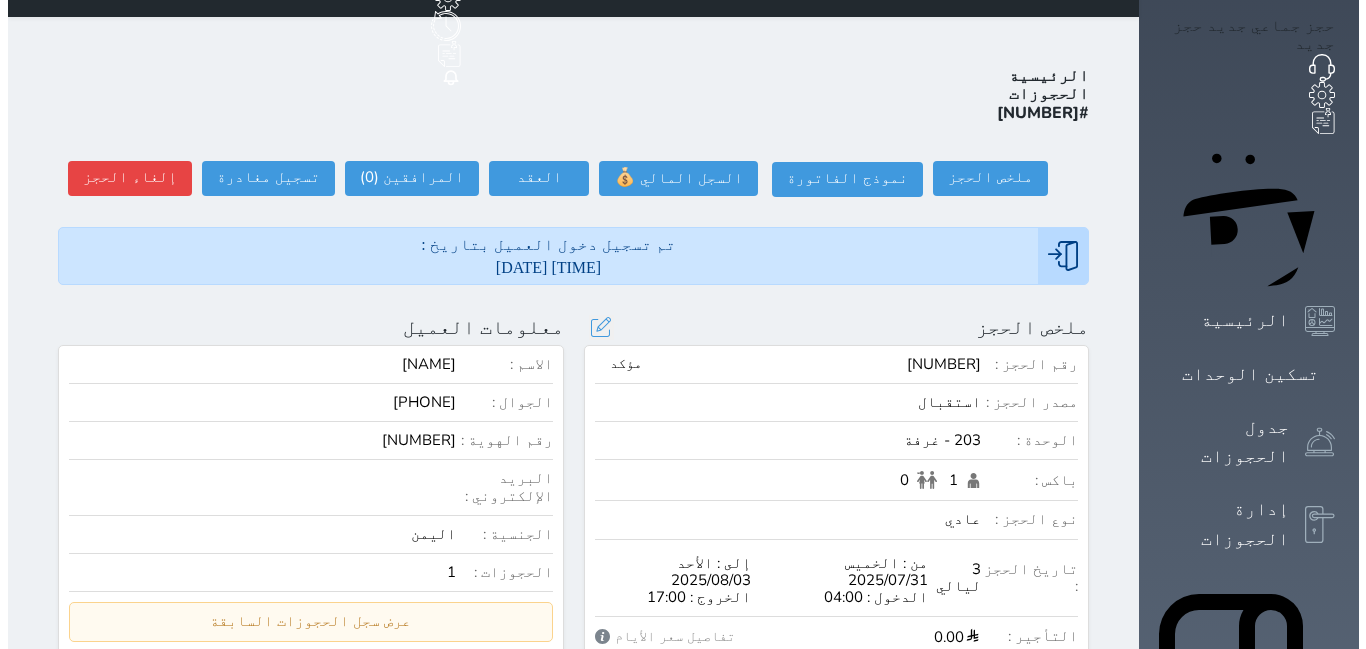 scroll, scrollTop: 200, scrollLeft: 0, axis: vertical 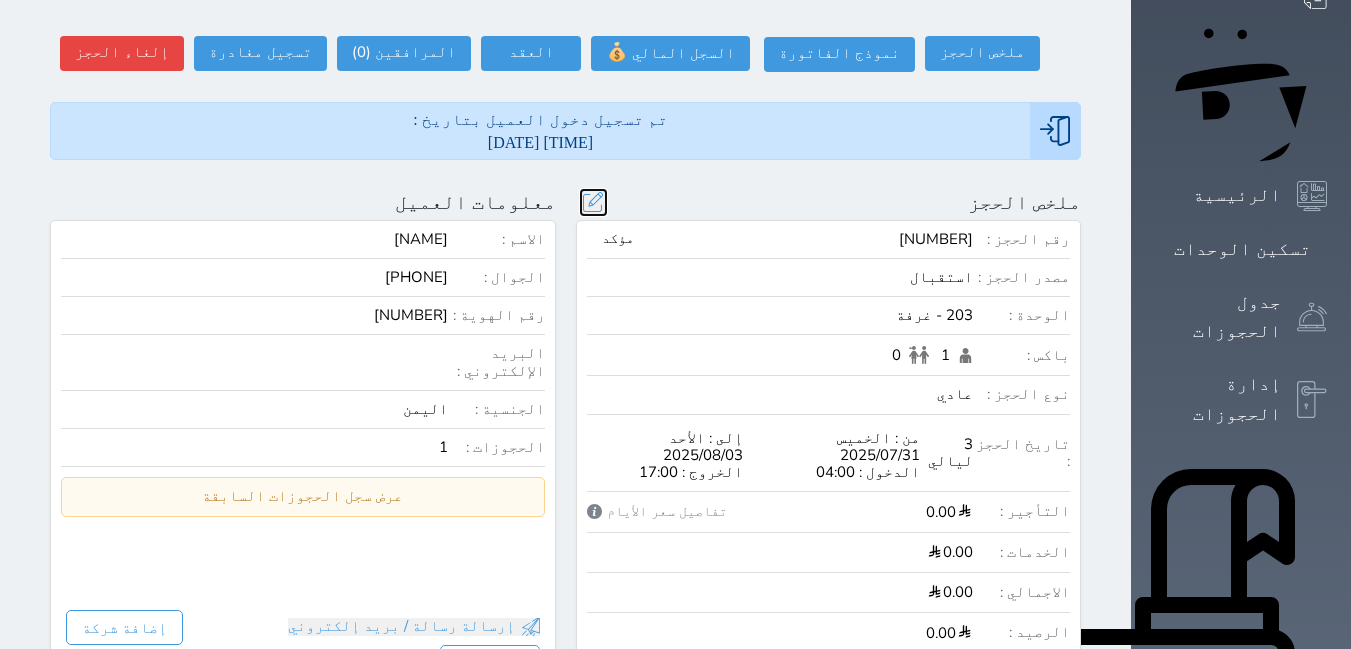 click at bounding box center (593, 202) 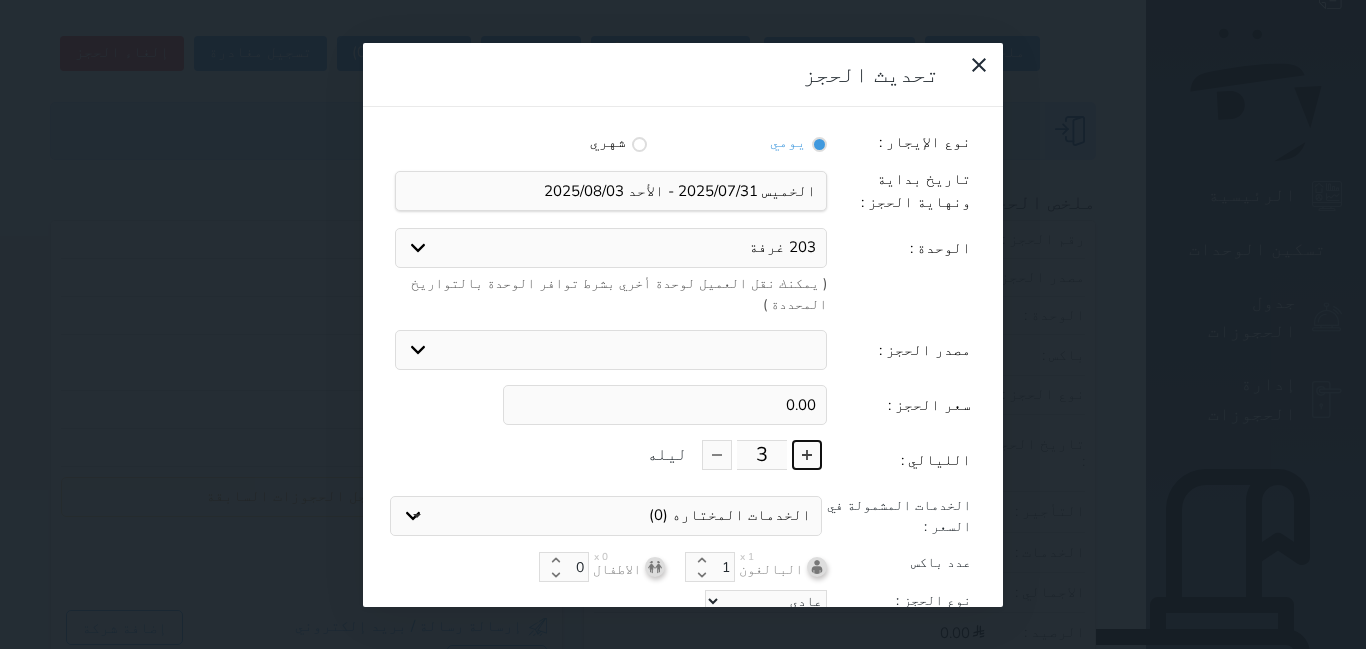 click at bounding box center (807, 455) 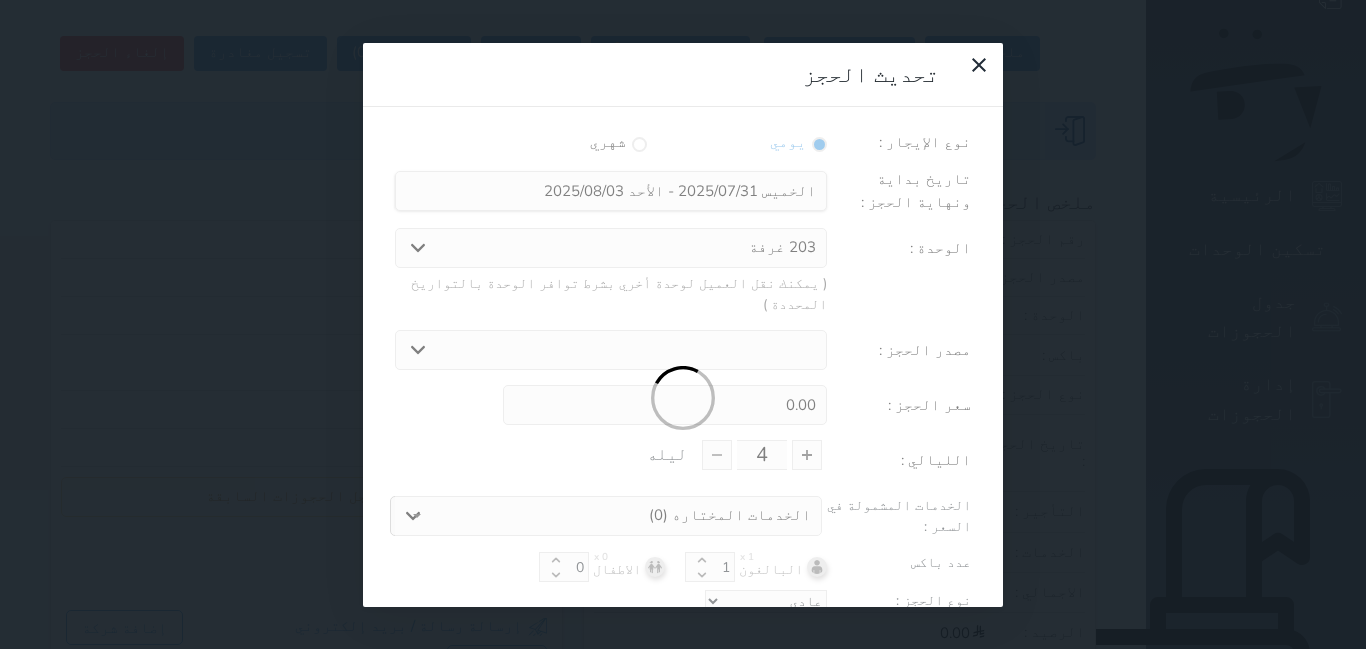 click at bounding box center [683, 399] 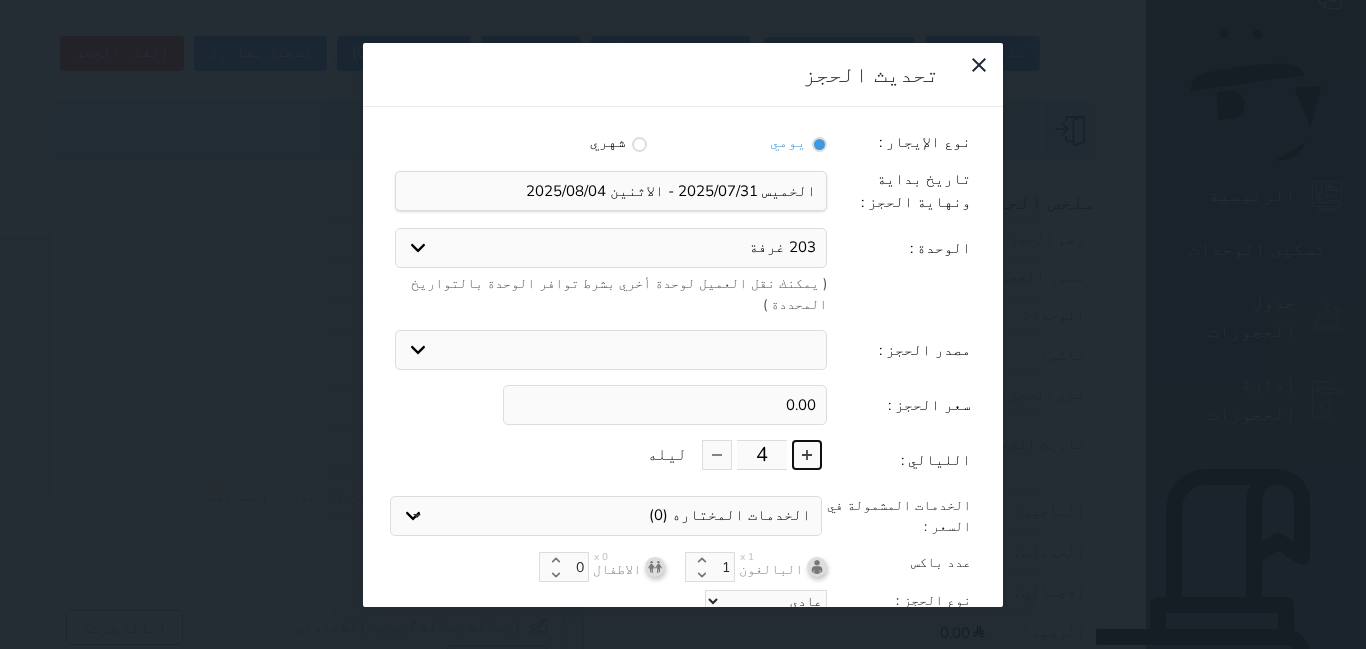 click at bounding box center [807, 455] 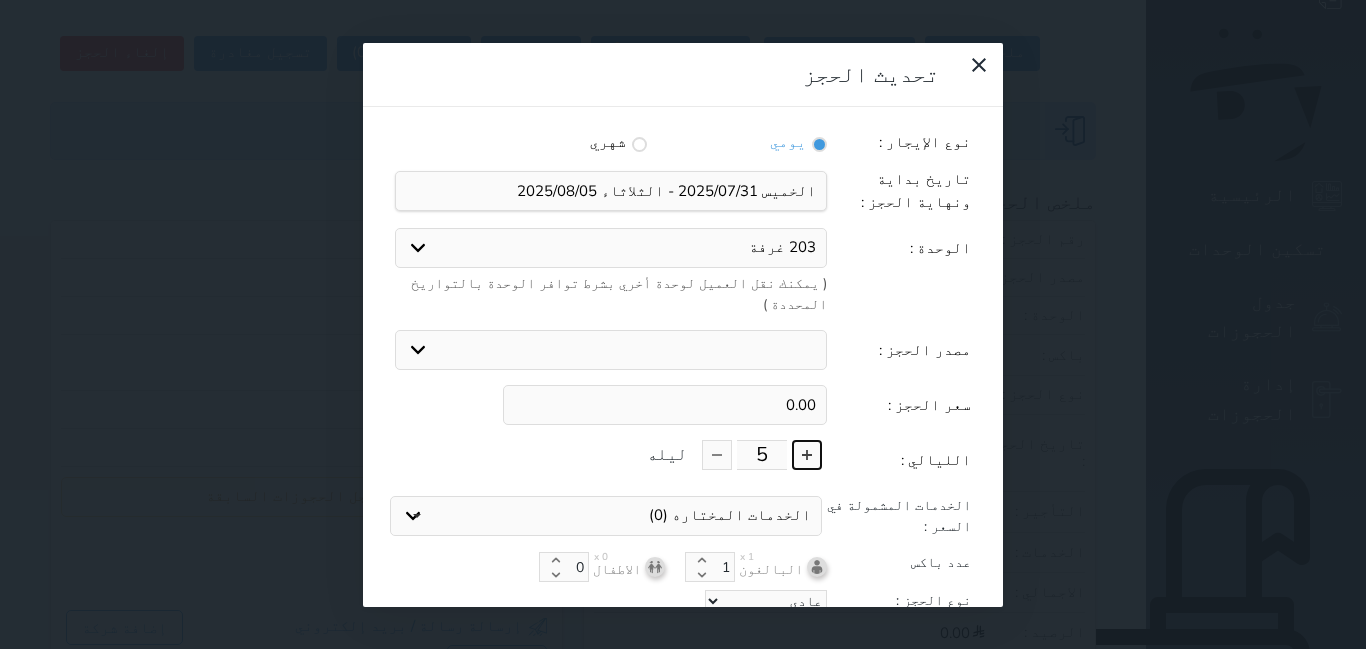 click at bounding box center (807, 455) 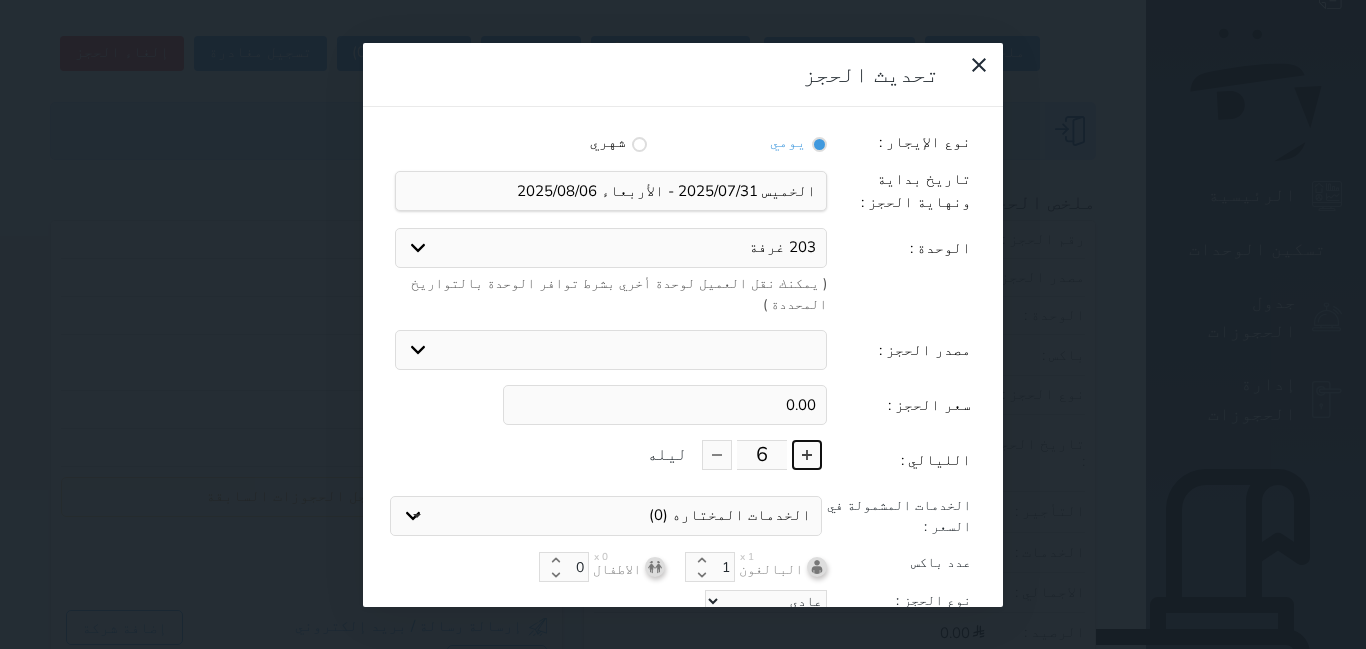 click at bounding box center (807, 455) 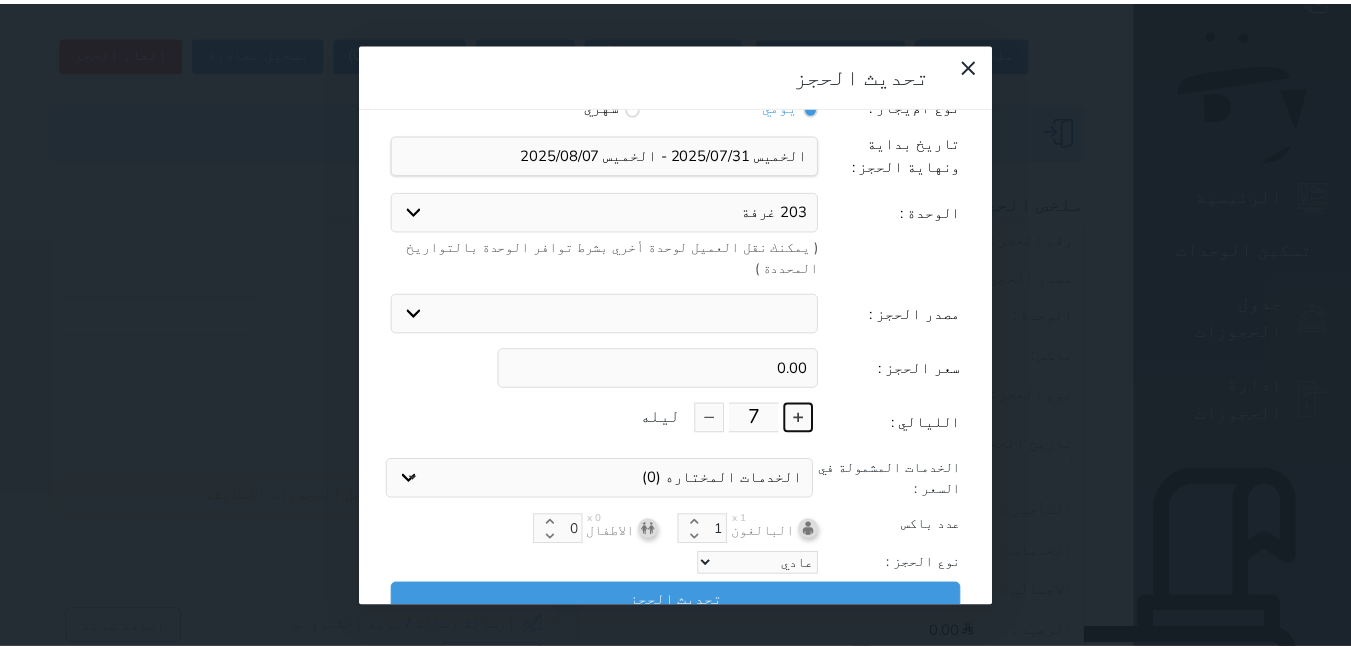 scroll, scrollTop: 45, scrollLeft: 0, axis: vertical 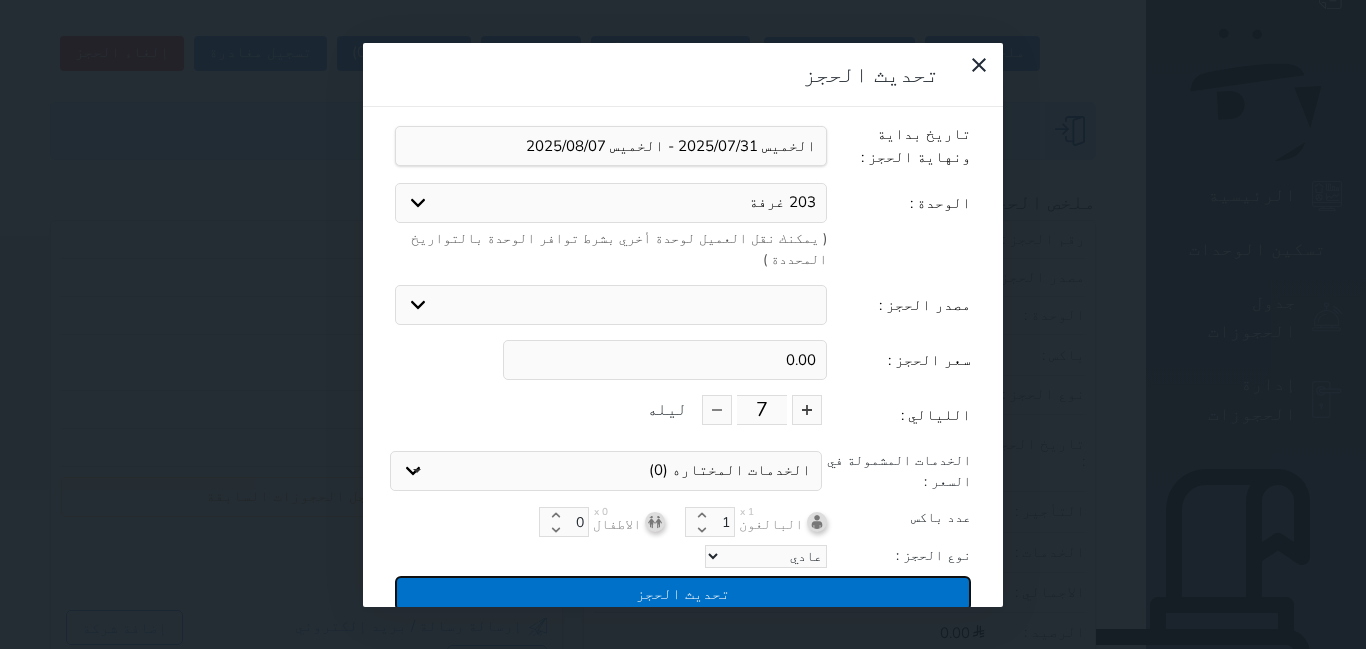 click on "تحديث الحجز" at bounding box center (683, 593) 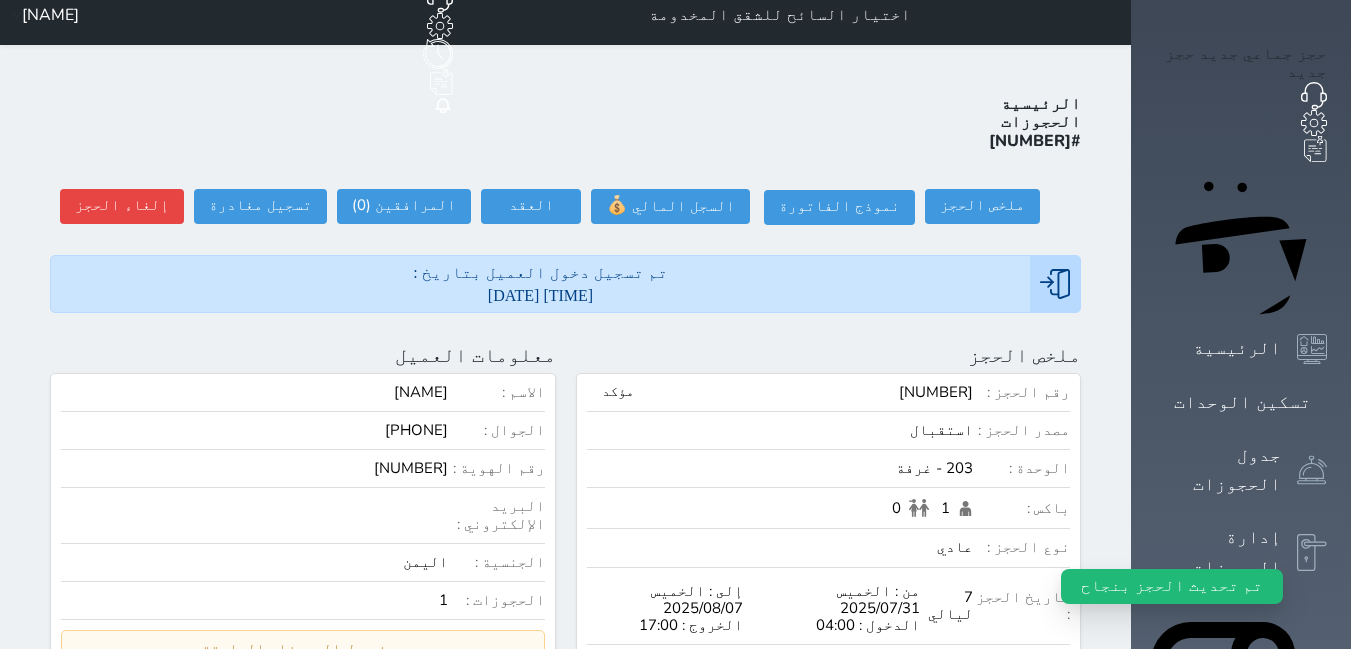 scroll, scrollTop: 0, scrollLeft: 0, axis: both 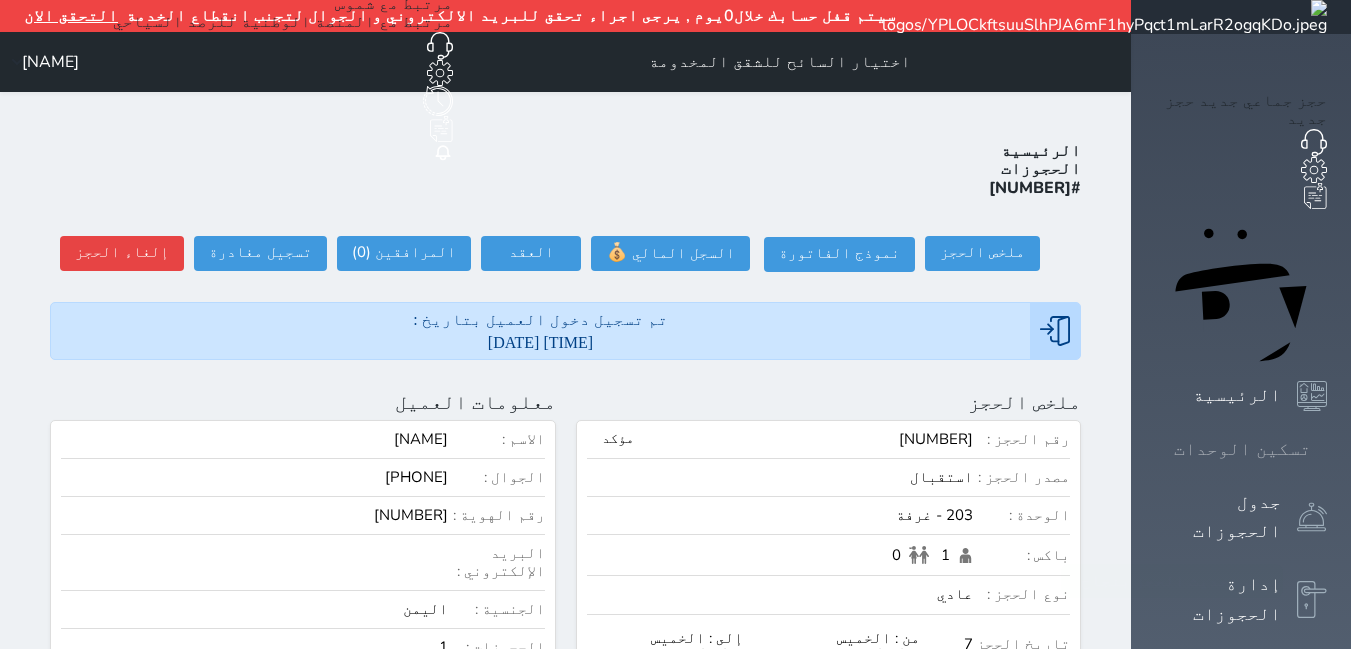click at bounding box center (1327, 449) 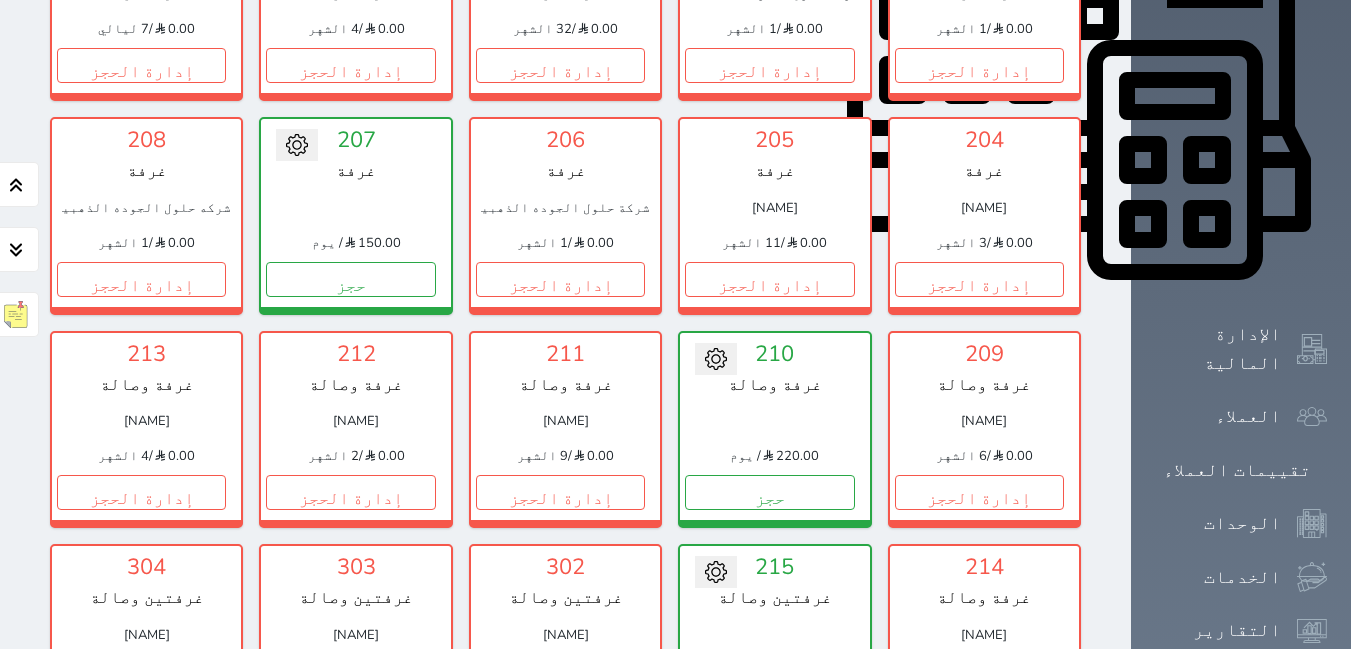 scroll, scrollTop: 1364, scrollLeft: 0, axis: vertical 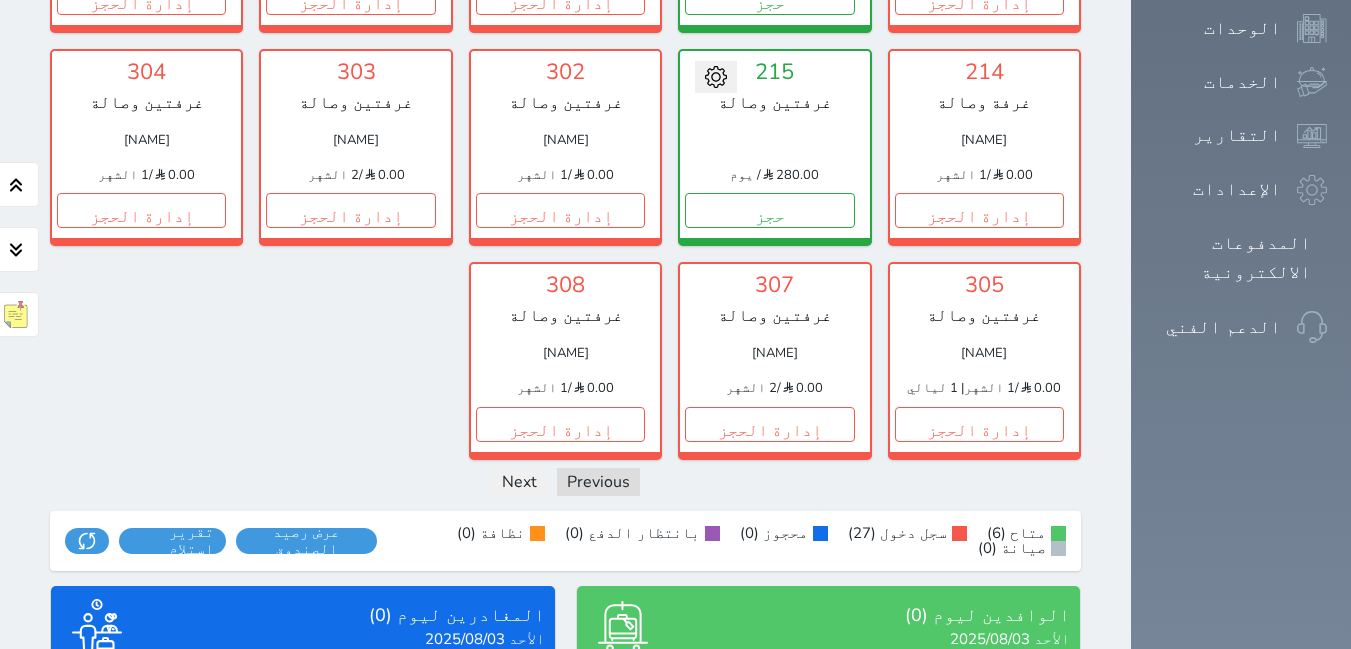 click on "عرض المغادرين" at bounding box center (303, 805) 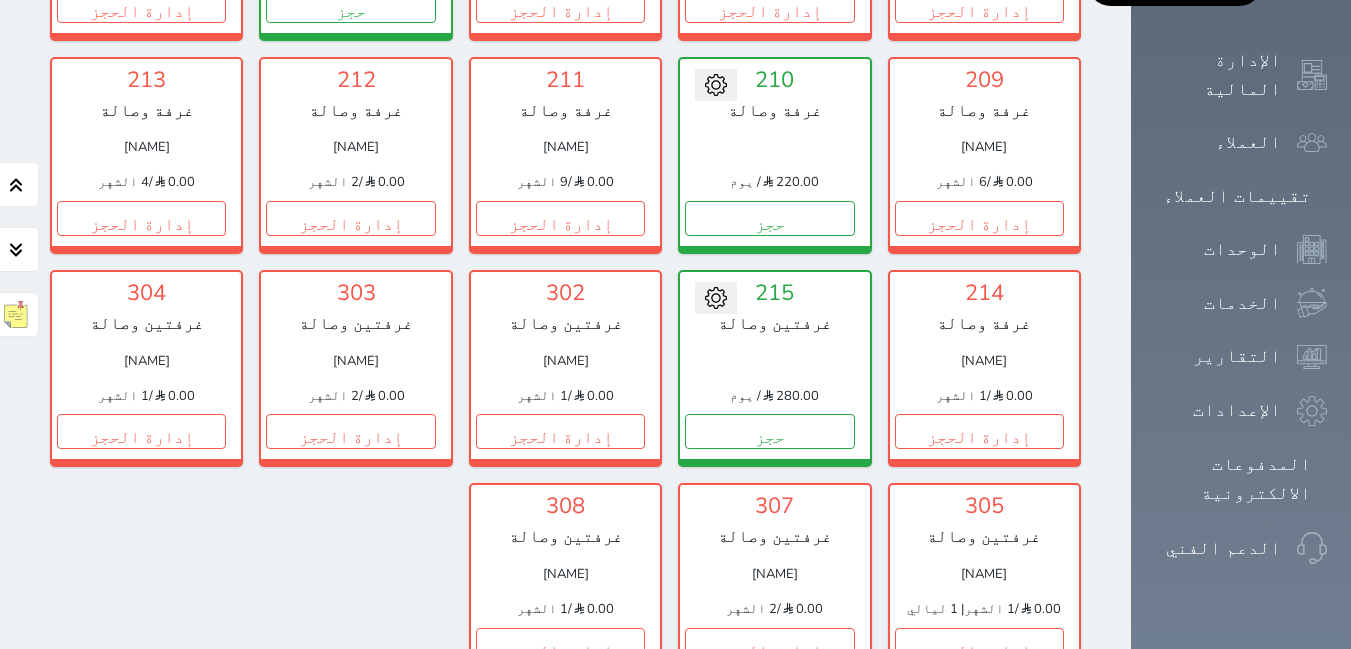 scroll, scrollTop: 1364, scrollLeft: 0, axis: vertical 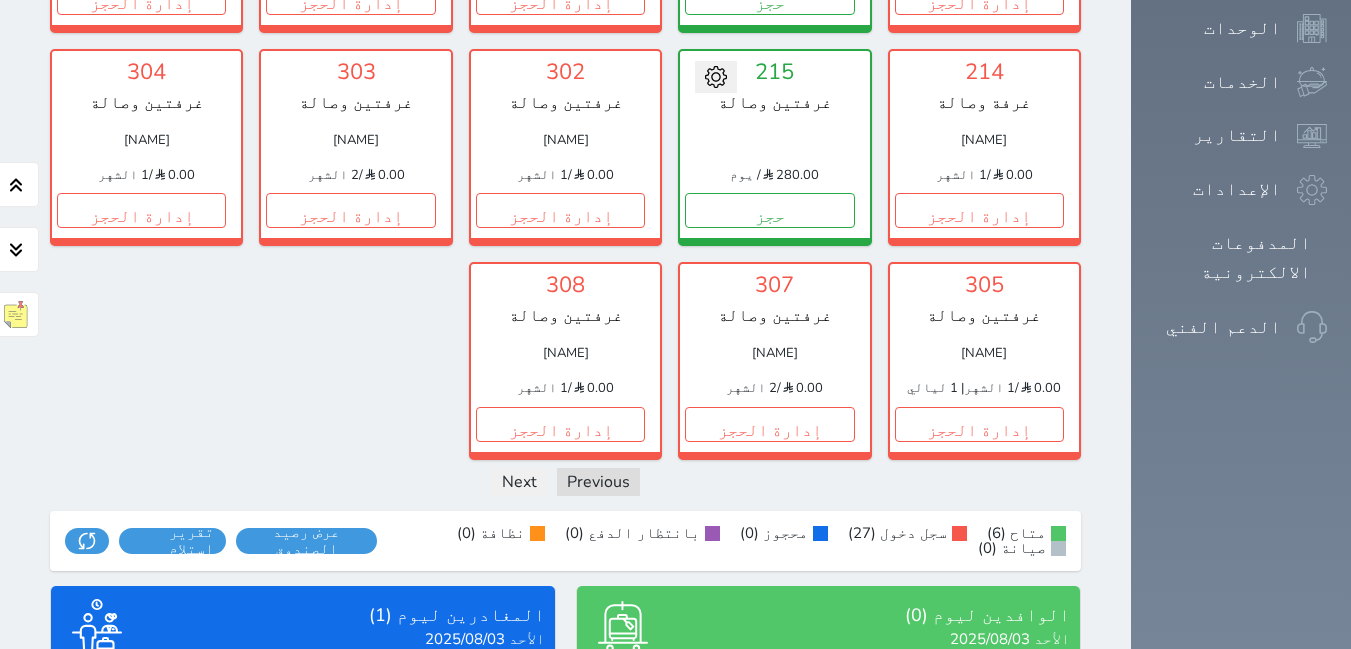 click on "عرض الوافدين" at bounding box center [828, 805] 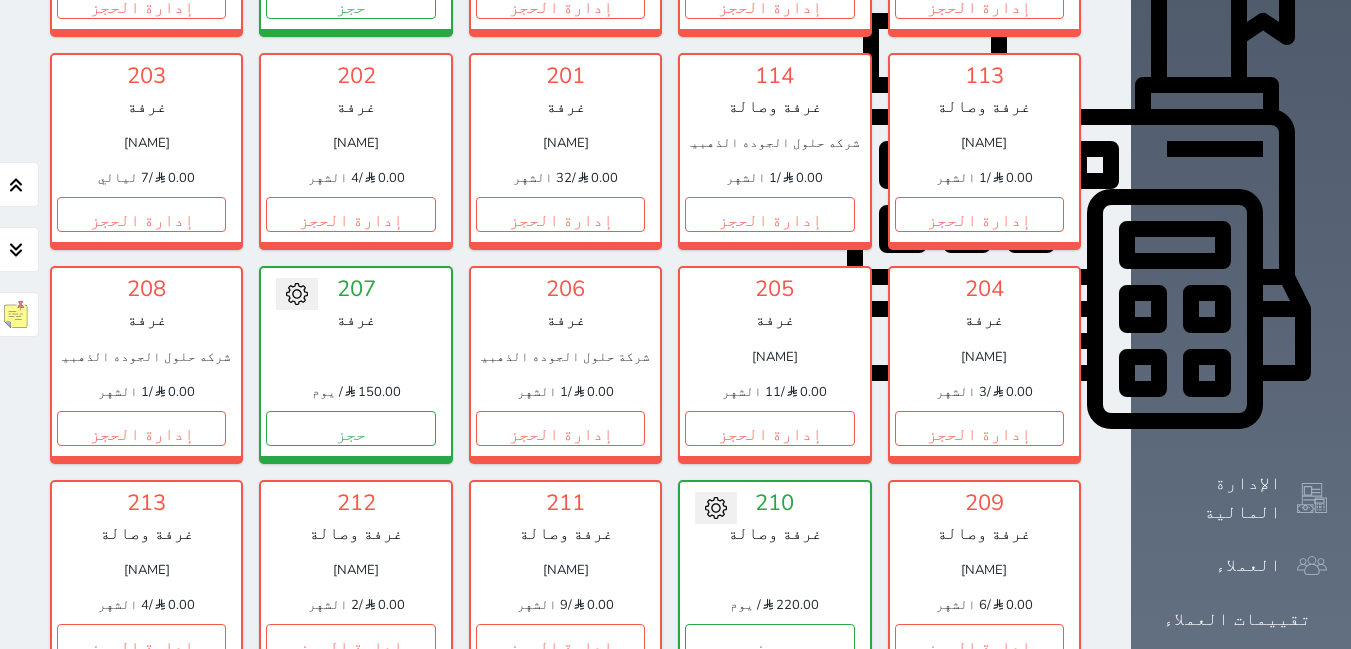 scroll, scrollTop: 754, scrollLeft: 0, axis: vertical 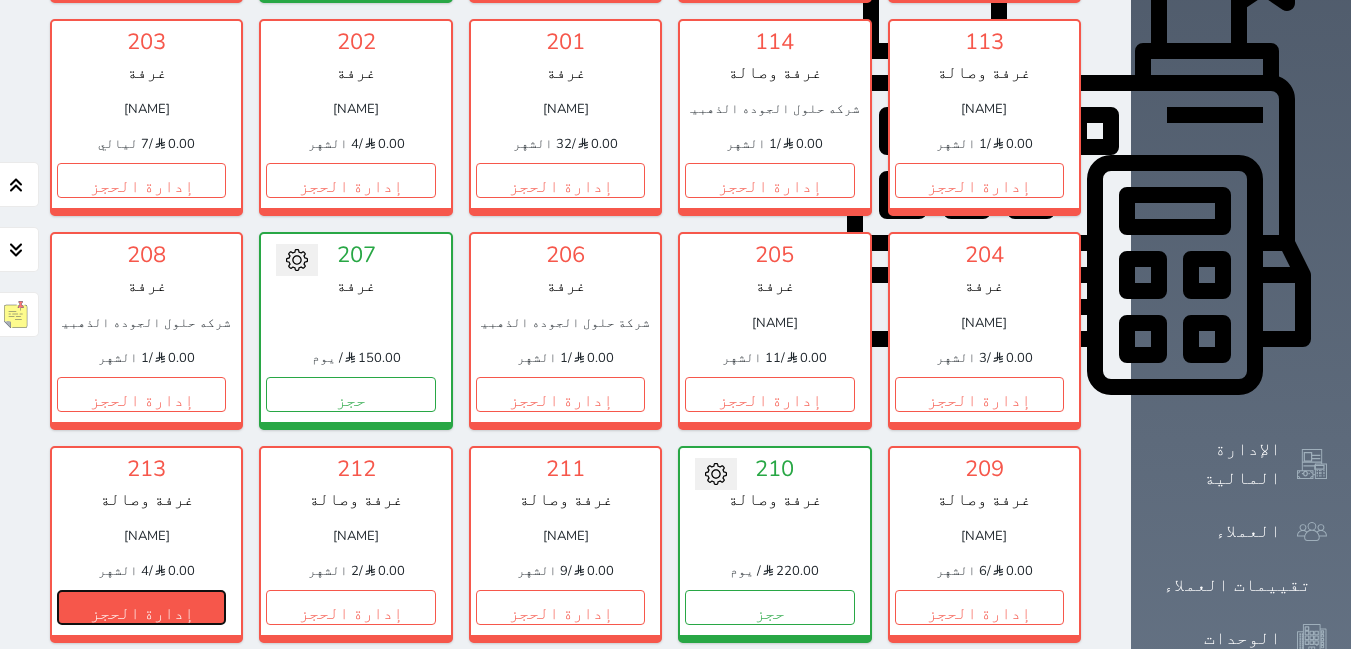 click on "إدارة الحجز" at bounding box center [141, 607] 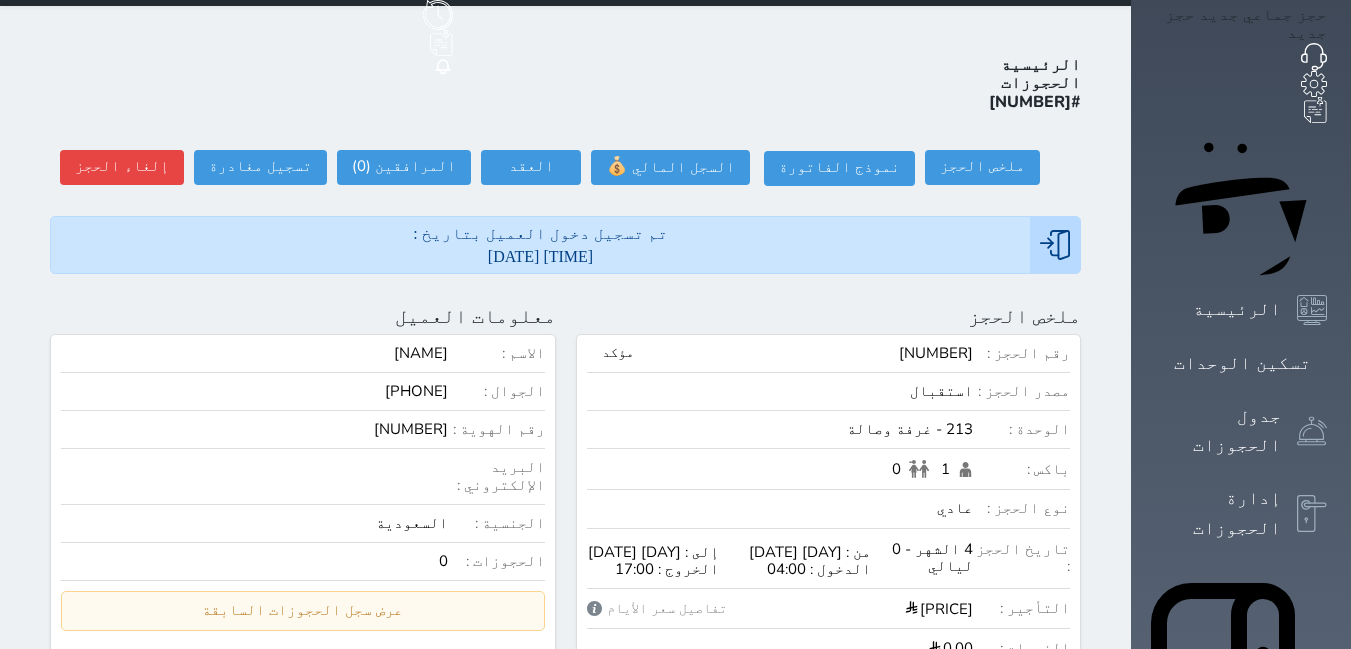 scroll, scrollTop: 0, scrollLeft: 0, axis: both 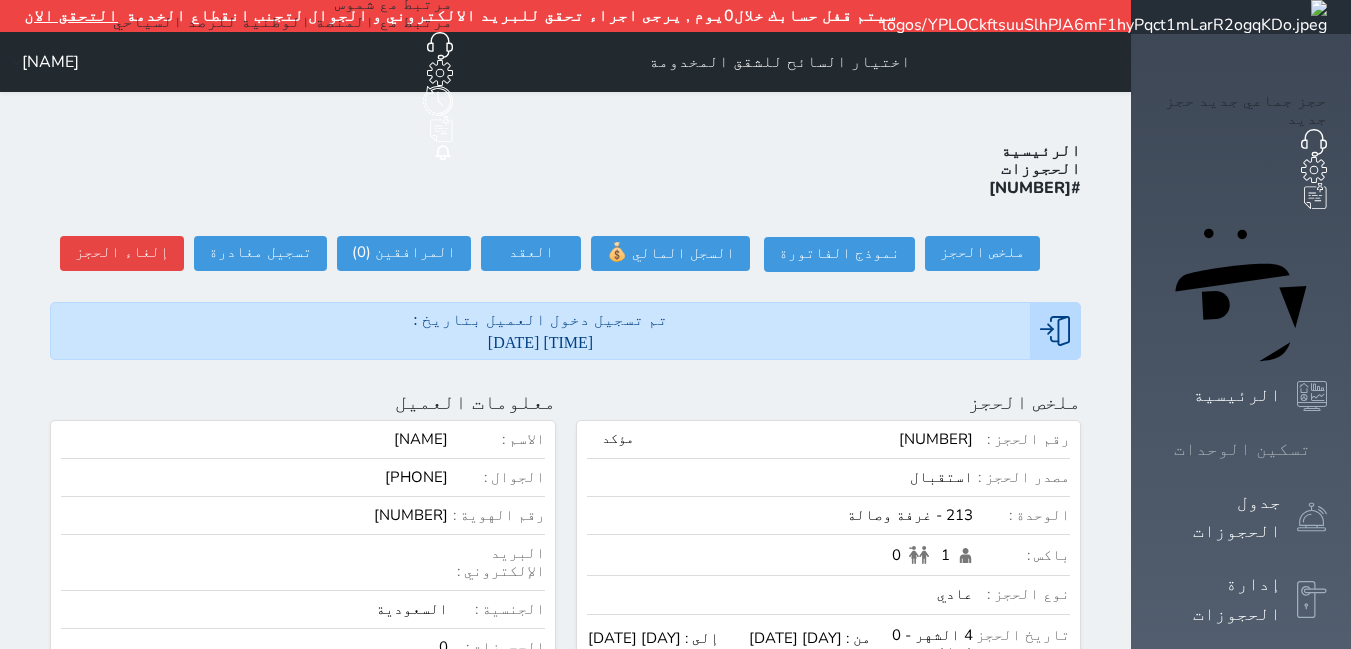 click on "تسكين الوحدات" at bounding box center [1242, 449] 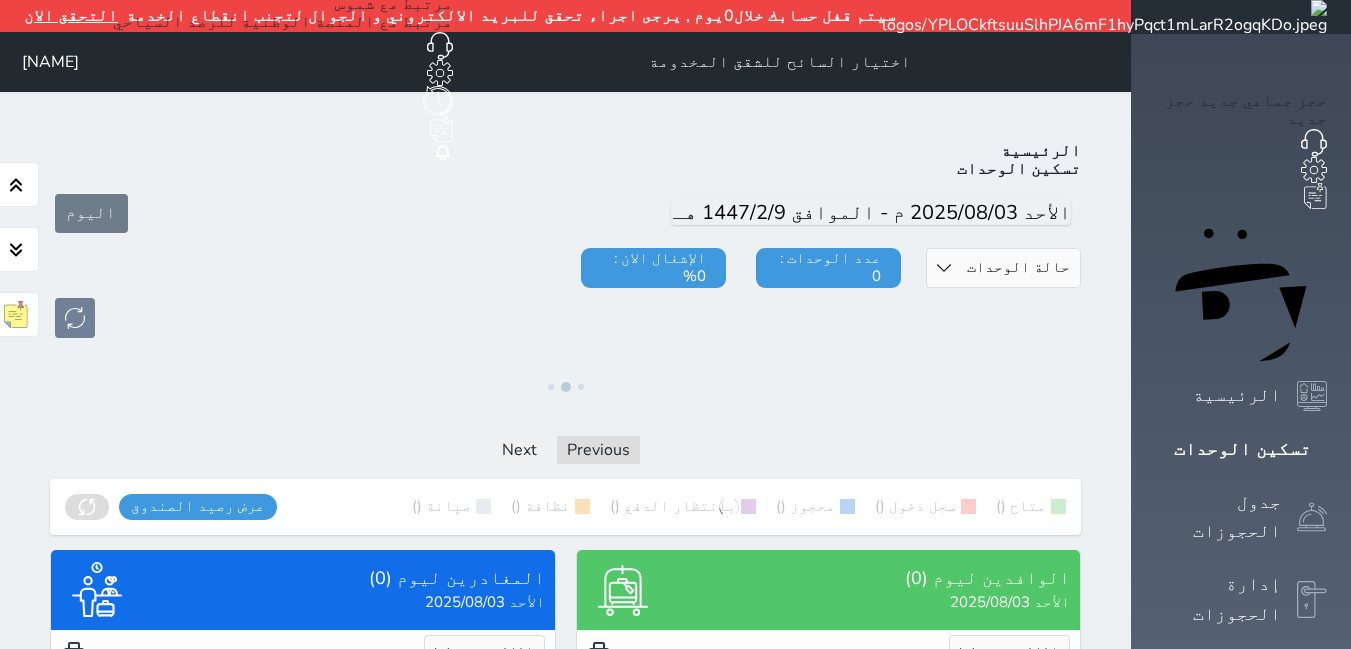 click on "[NAME]" at bounding box center [50, 62] 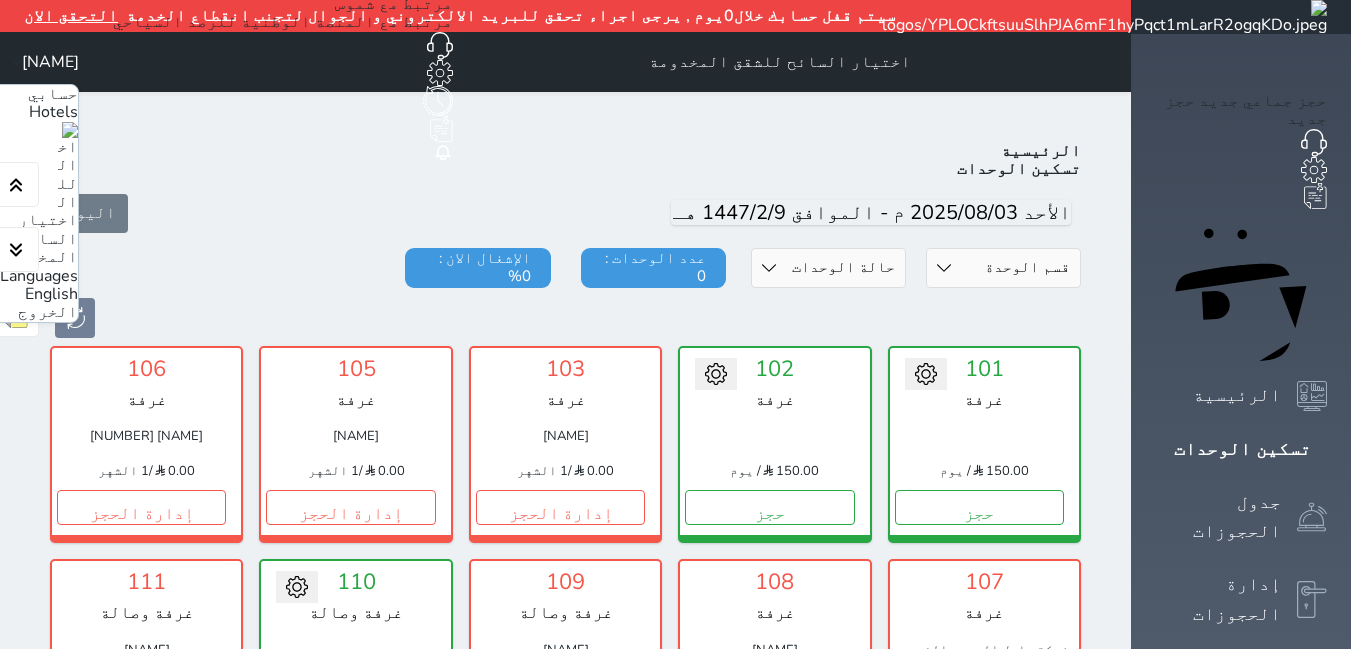 scroll, scrollTop: 110, scrollLeft: 0, axis: vertical 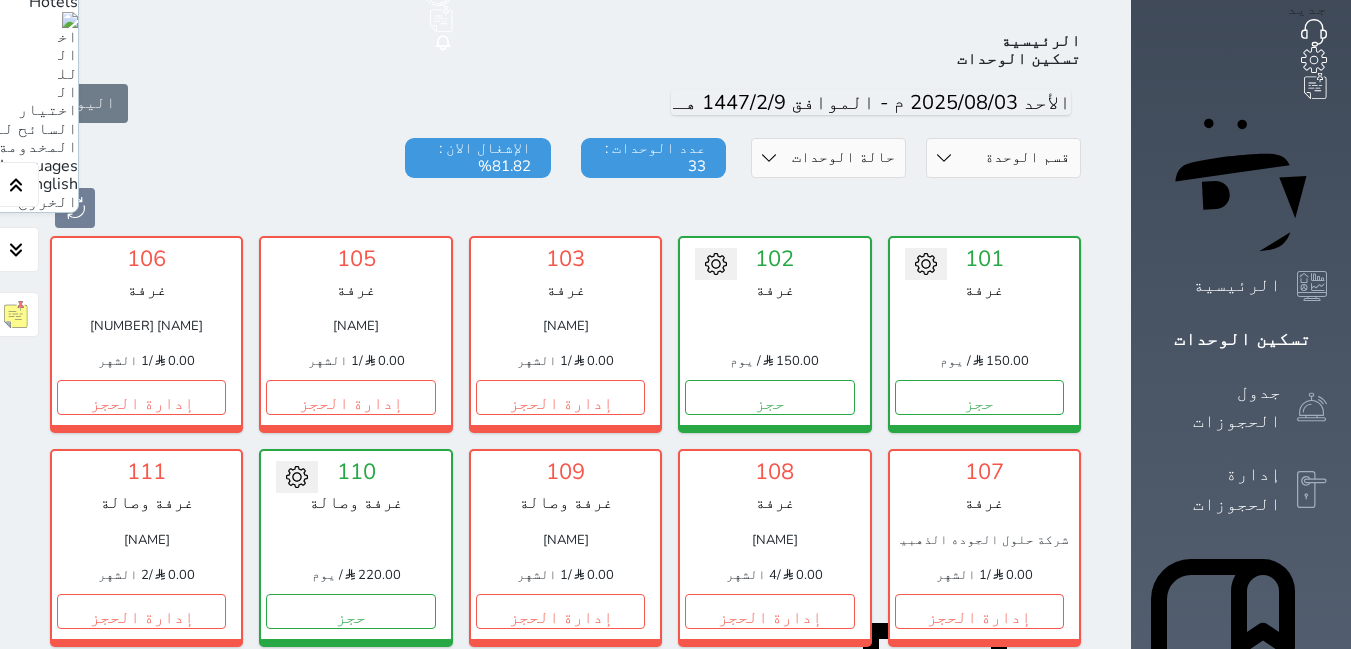 click on "الخروج" at bounding box center (48, 202) 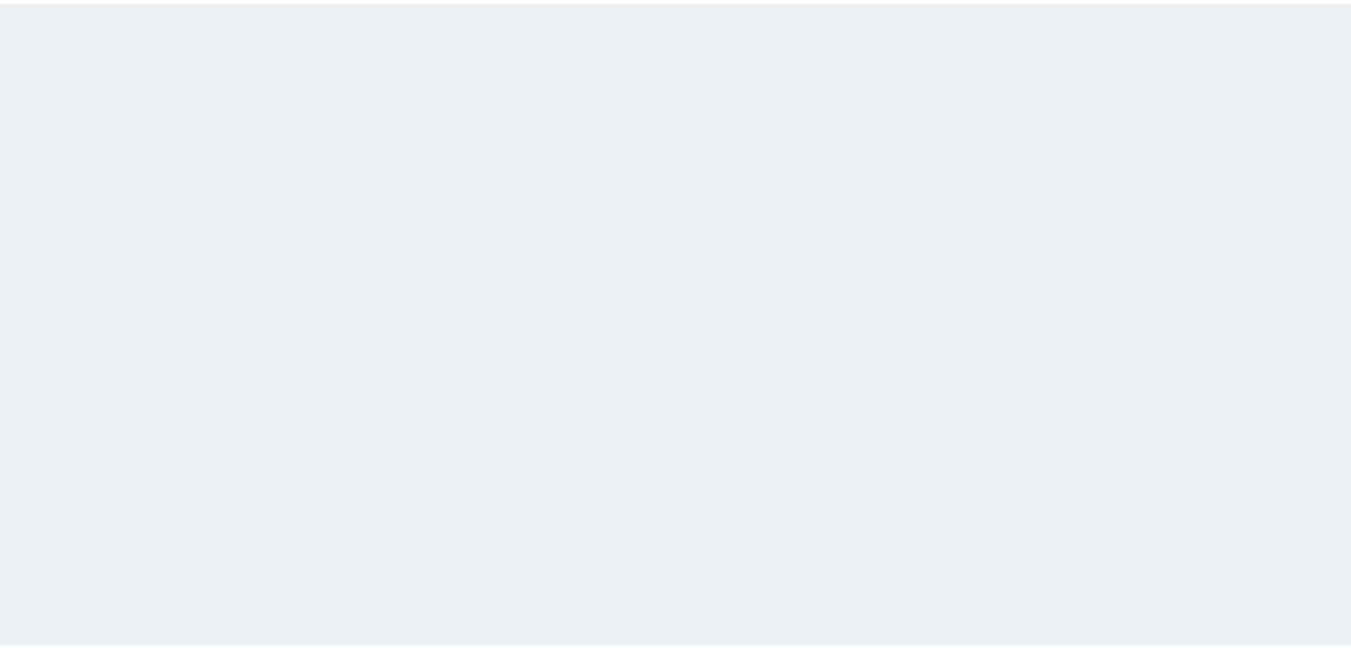 scroll, scrollTop: 0, scrollLeft: 0, axis: both 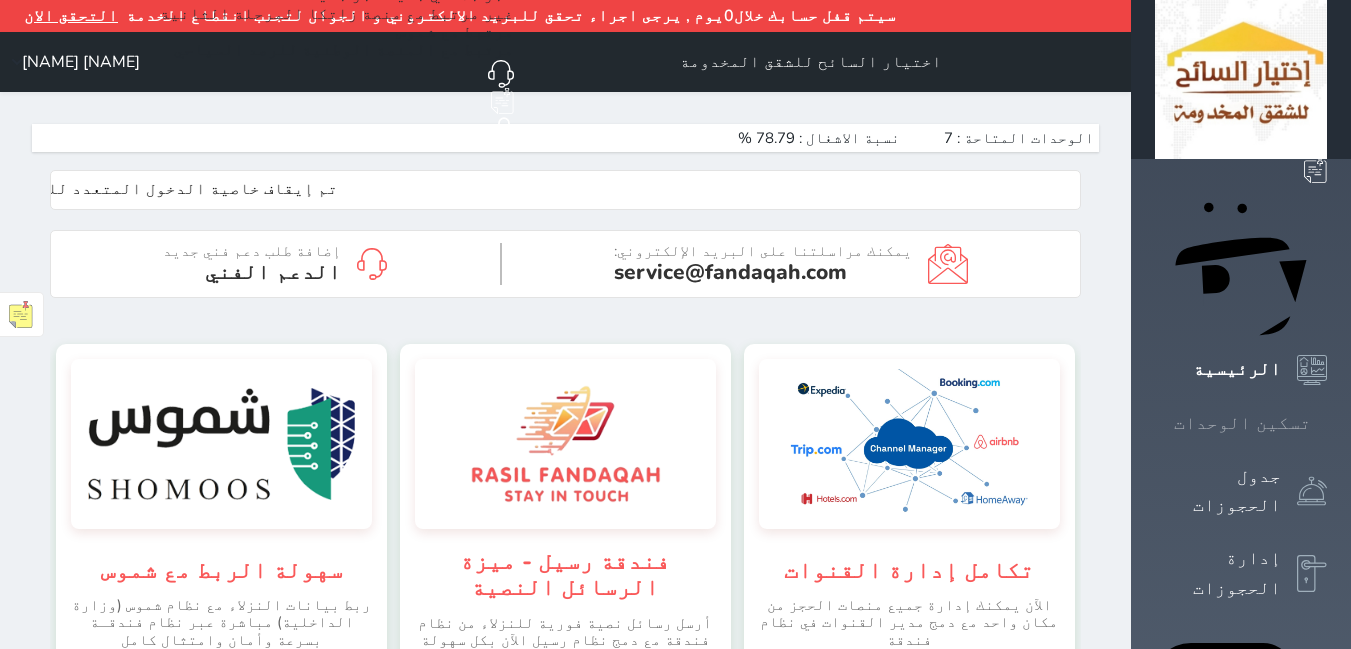 click on "تسكين الوحدات" at bounding box center [1242, 423] 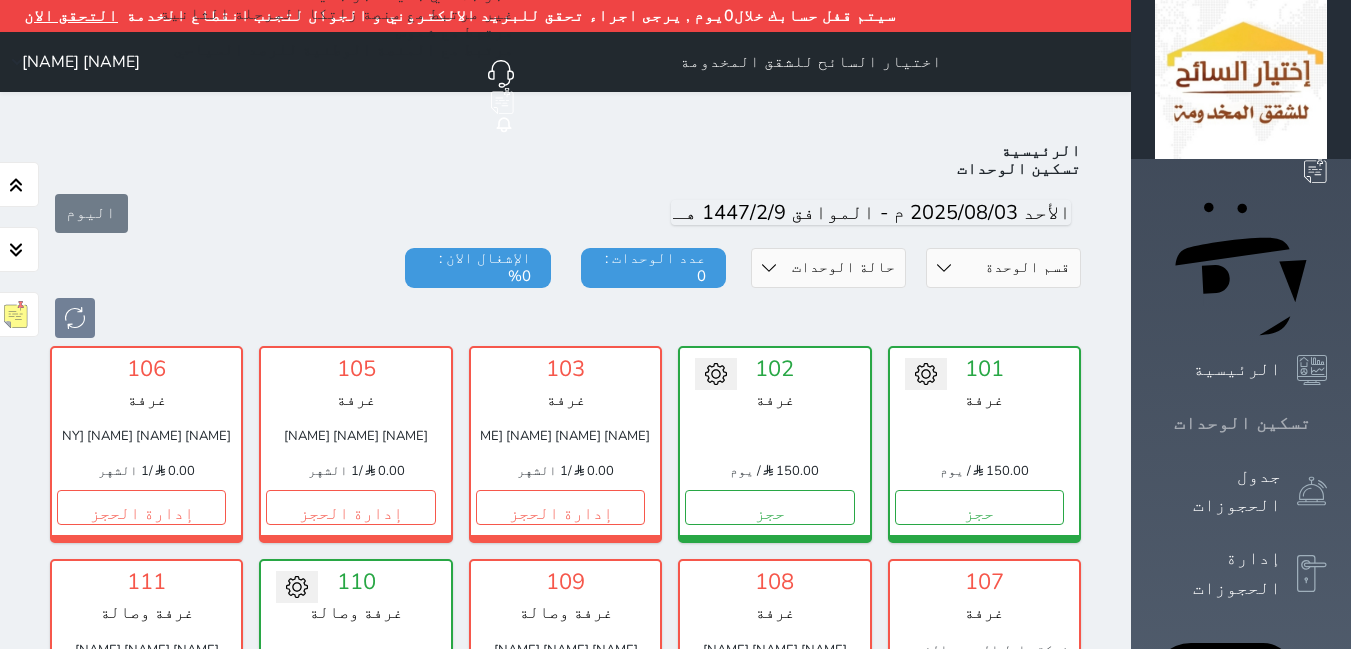 scroll, scrollTop: 110, scrollLeft: 0, axis: vertical 